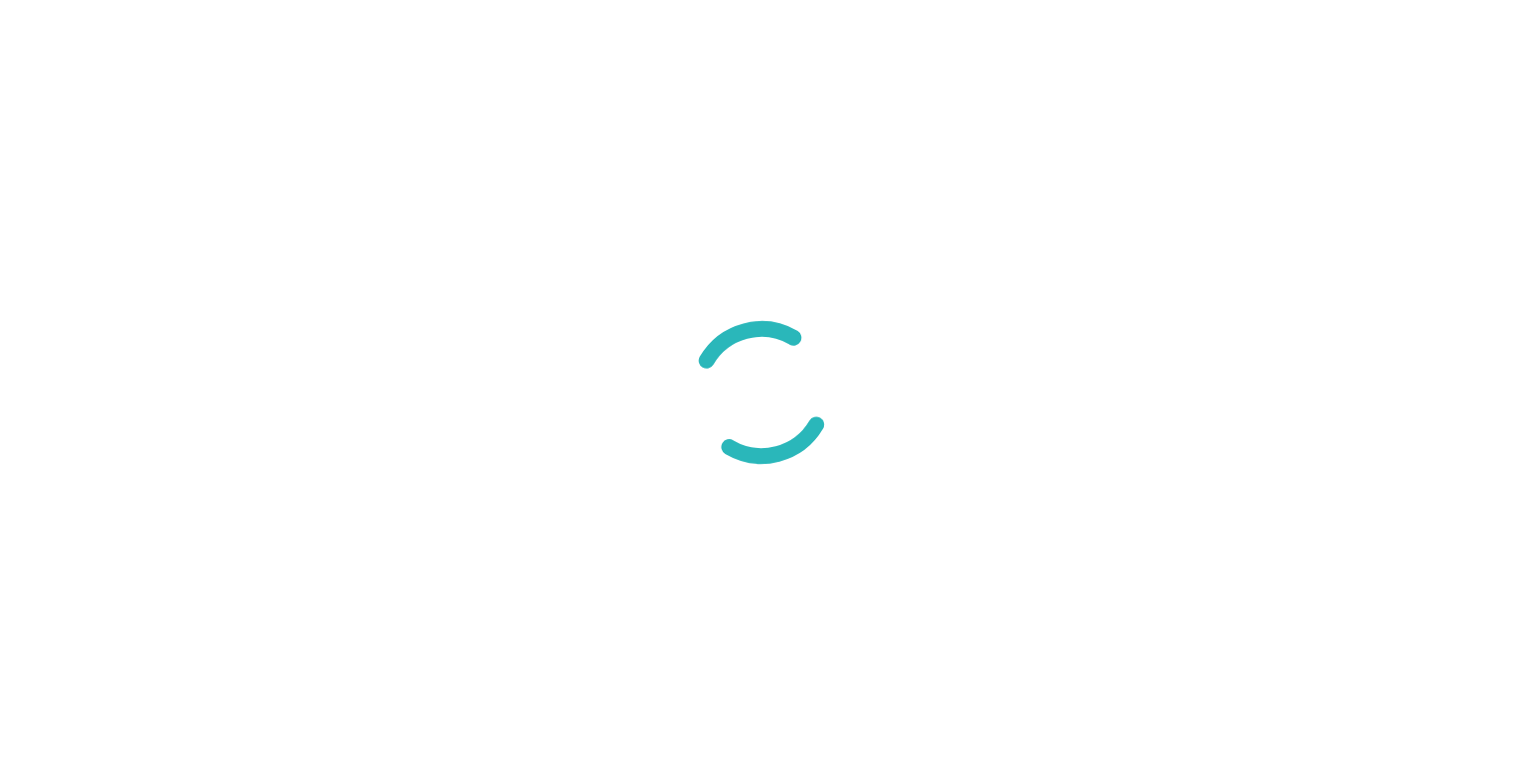 scroll, scrollTop: 0, scrollLeft: 0, axis: both 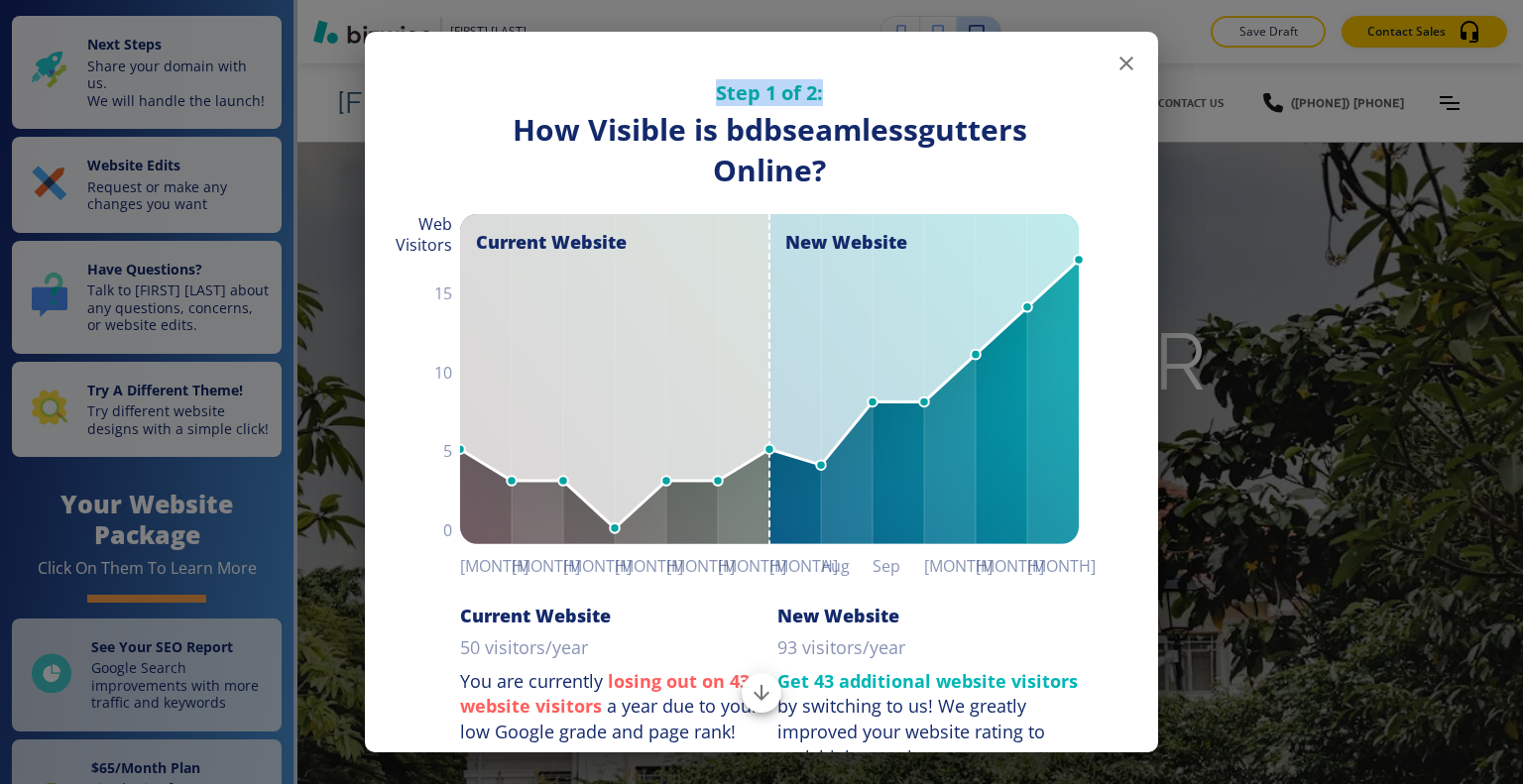 click on "Step 1 of 2: How Visible are You Online? How Visible   is [COMPANY]   Online? Current Website New Website 0 5 10 15 Web Visitors Web Visitors [MONTH] [MONTH] [MONTH] [MONTH] [MONTH] [MONTH] [MONTH] [MONTH] [MONTH] [MONTH] [MONTH] [MONTH] [YEAR] 5   Vistors Current Website 50   visitors/year You are currently   losing out on   43   website visitors   a year due to your low Google grade and page rank! New Website 93   visitors/year Get   43   additional website visitors   by switching to us!   We greatly improved your website rating to rank higher against your competitors. We improved your website rating and page scores. View Graph Details Next" at bounding box center [762, 483] 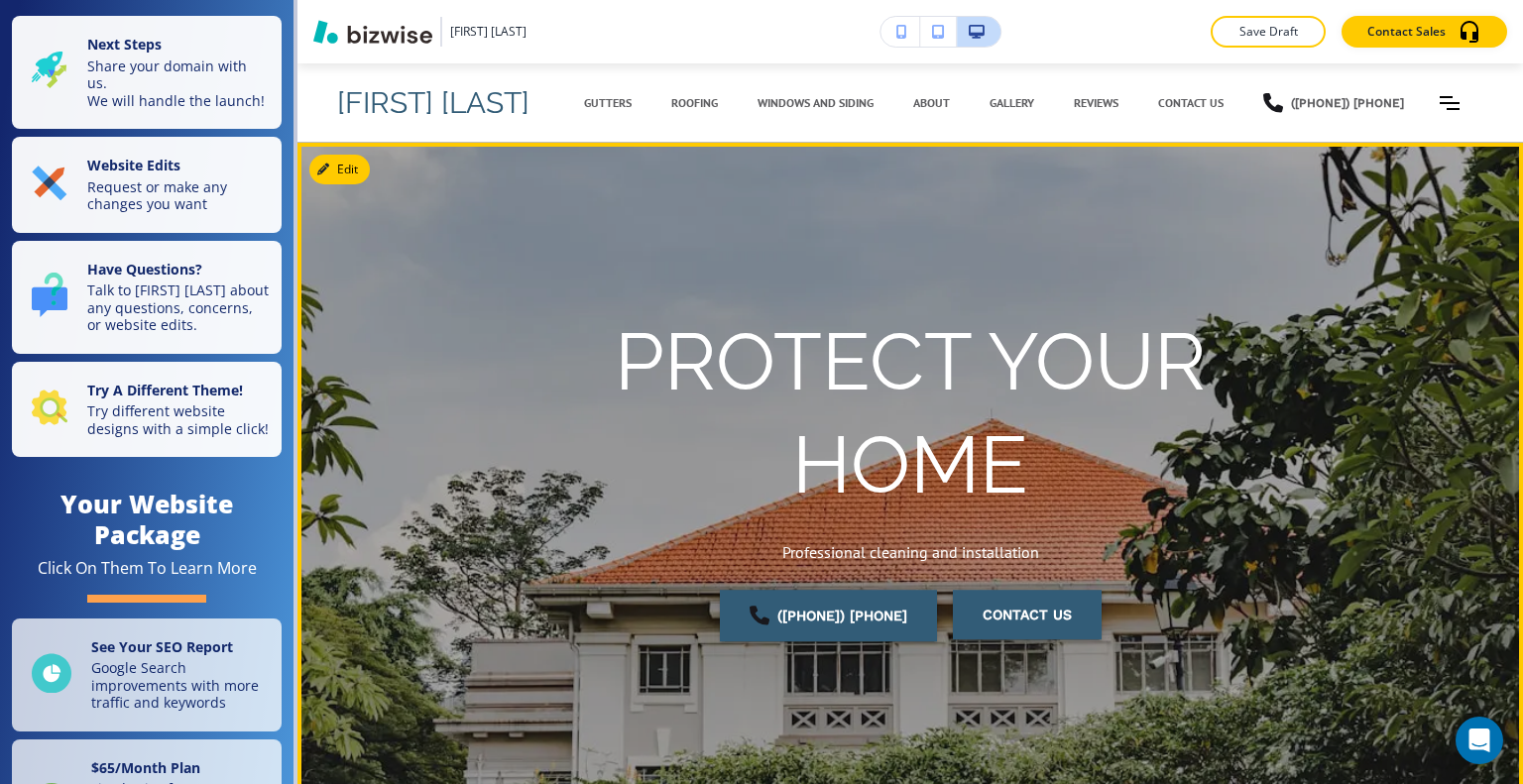 click on "PROTECT YOUR HOME Professional cleaning and installation (814) 769-3825 contact us" at bounding box center [910, 488] 